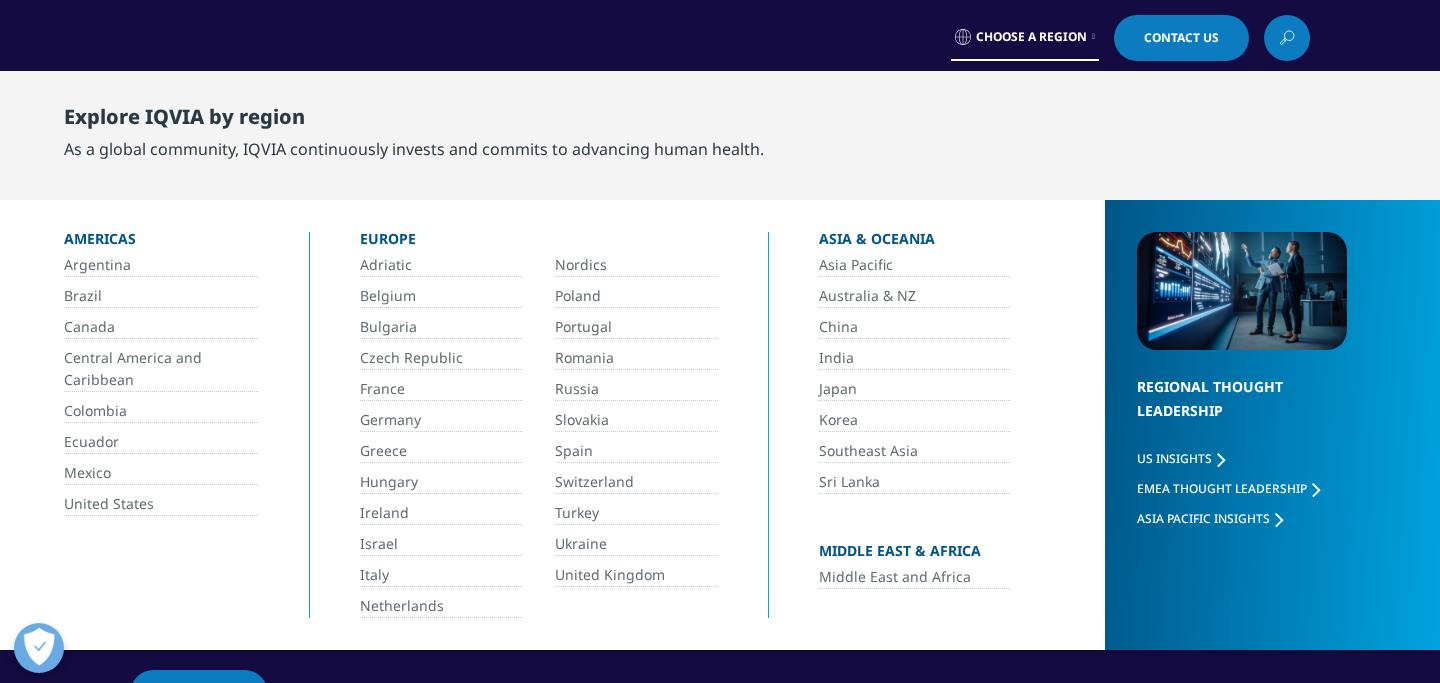 scroll, scrollTop: 0, scrollLeft: 0, axis: both 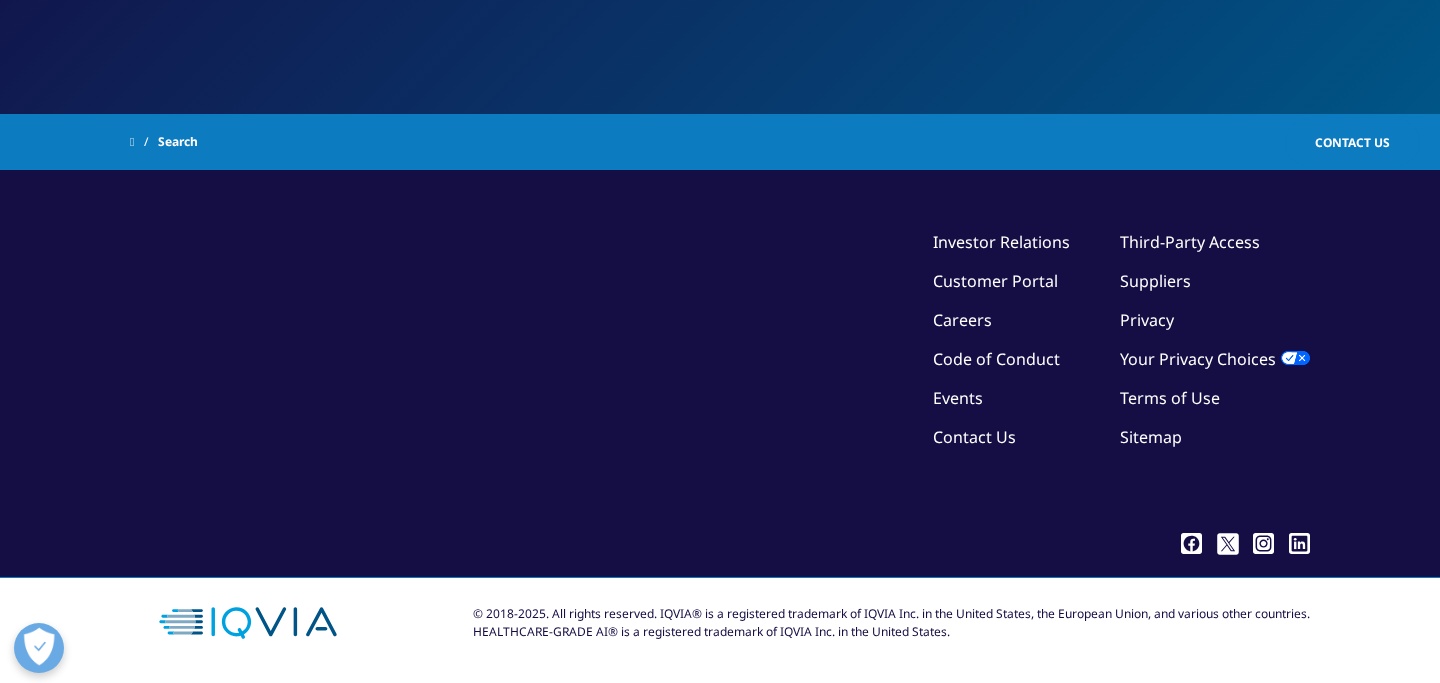 type on "Taiwan" 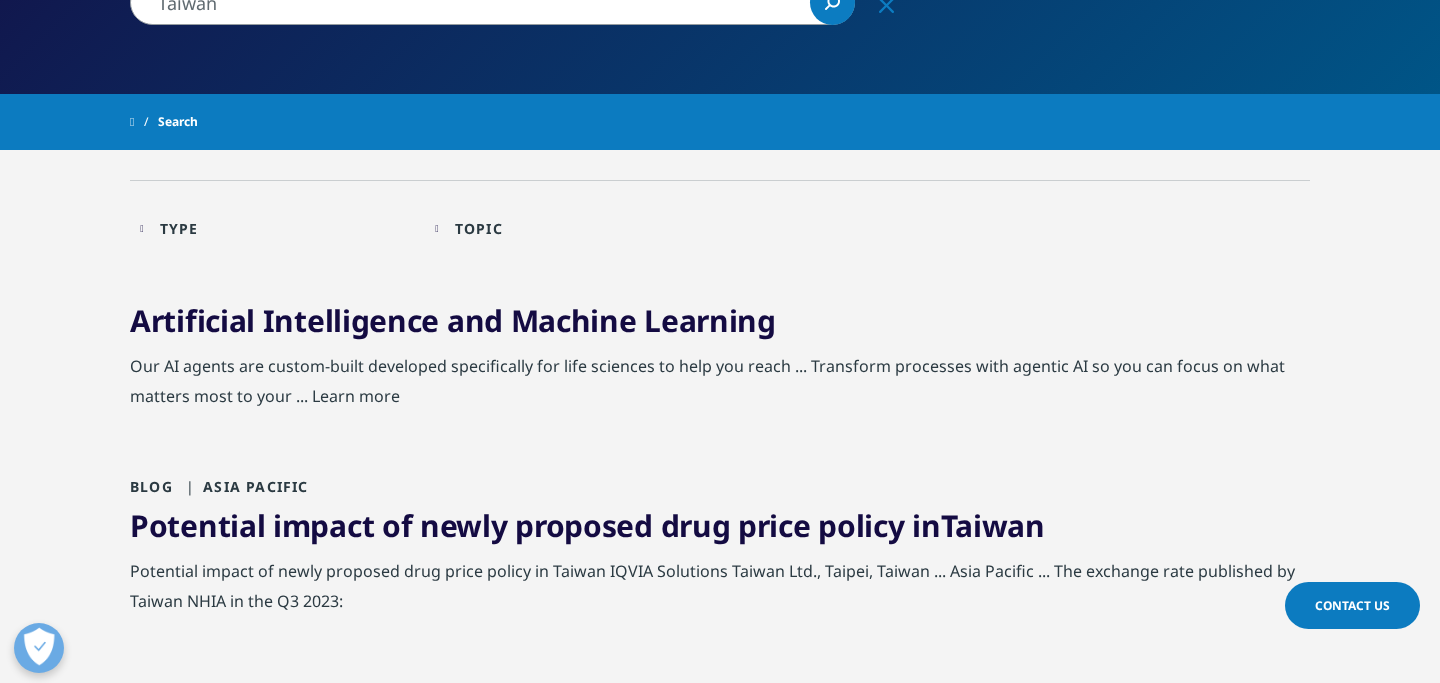 scroll, scrollTop: 0, scrollLeft: 0, axis: both 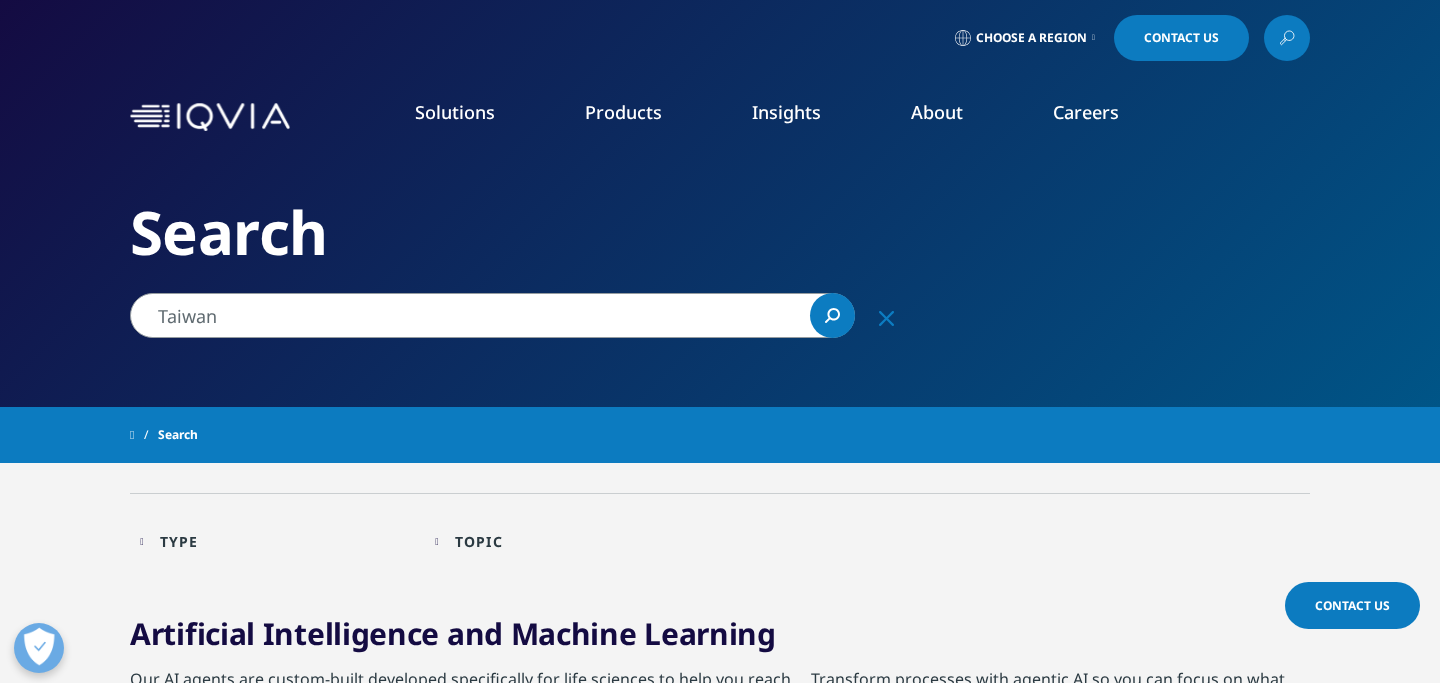 click at bounding box center [210, 117] 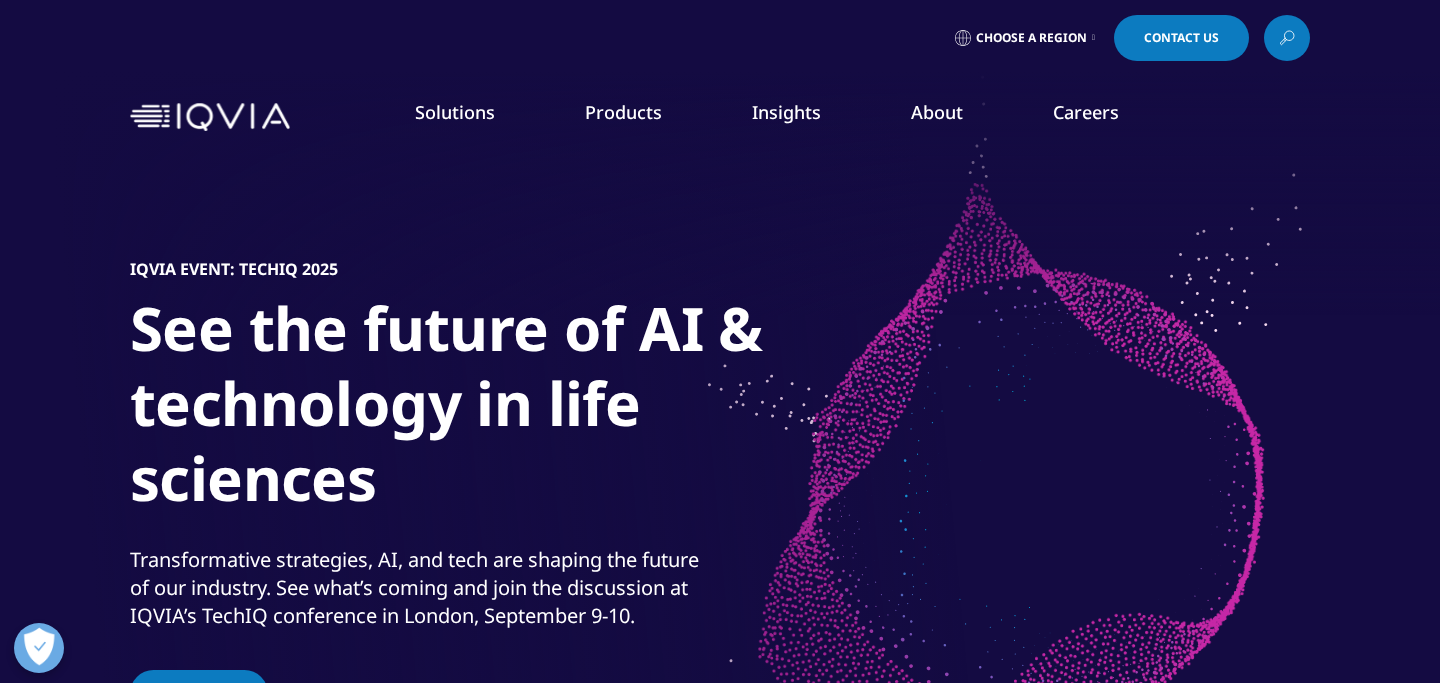 scroll, scrollTop: 0, scrollLeft: 0, axis: both 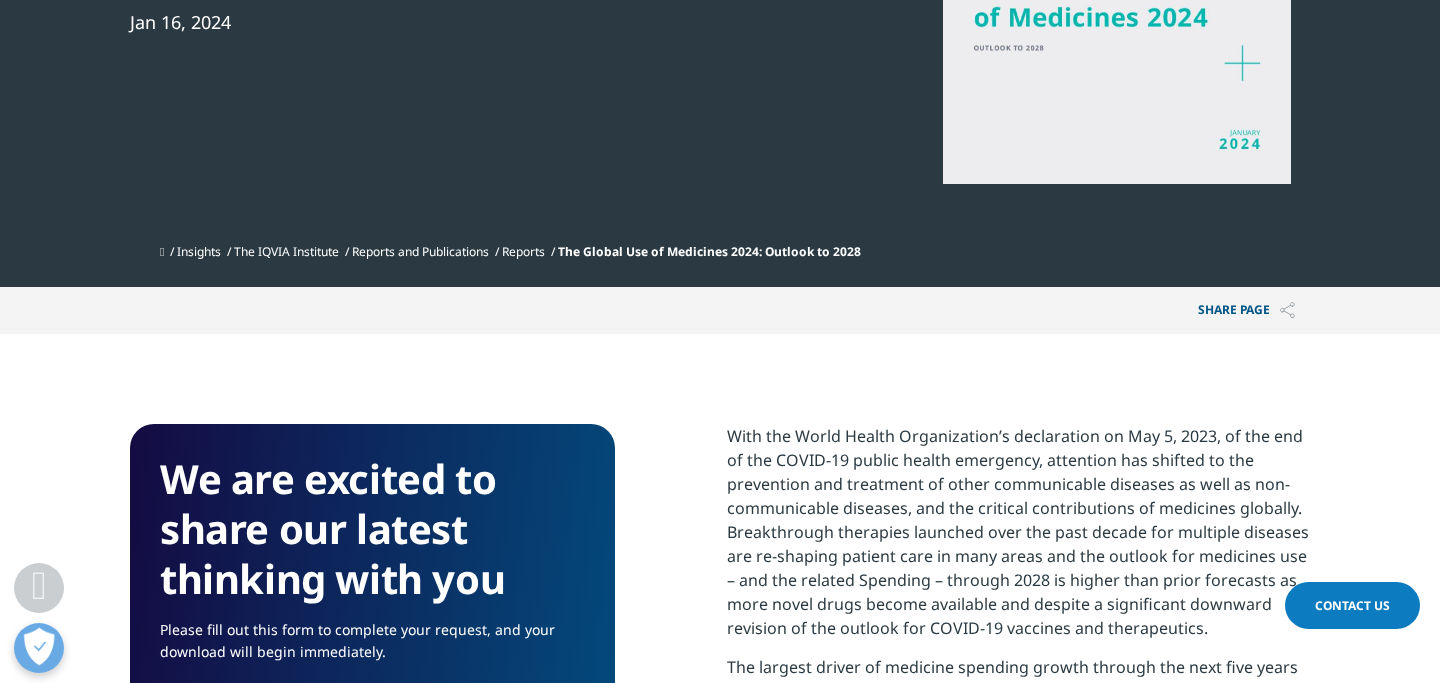 click at bounding box center (1117, -41) 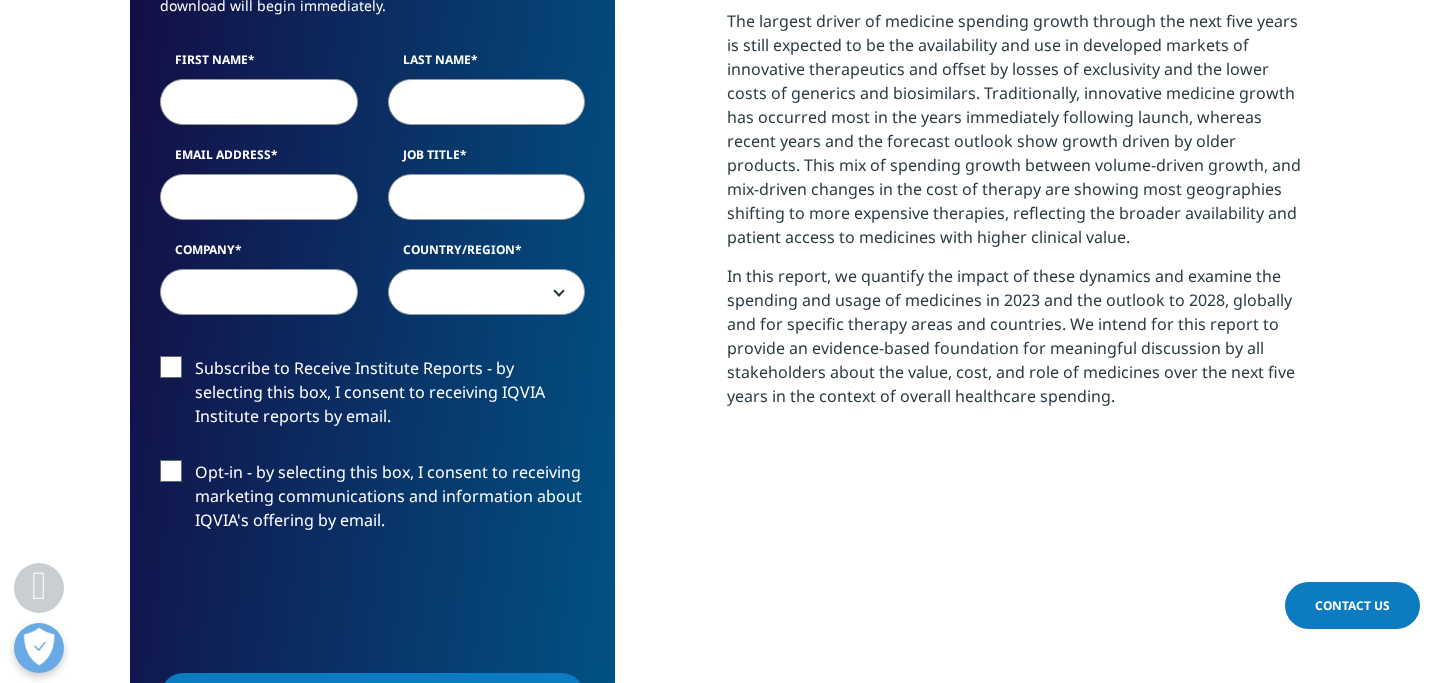 scroll, scrollTop: 772, scrollLeft: 0, axis: vertical 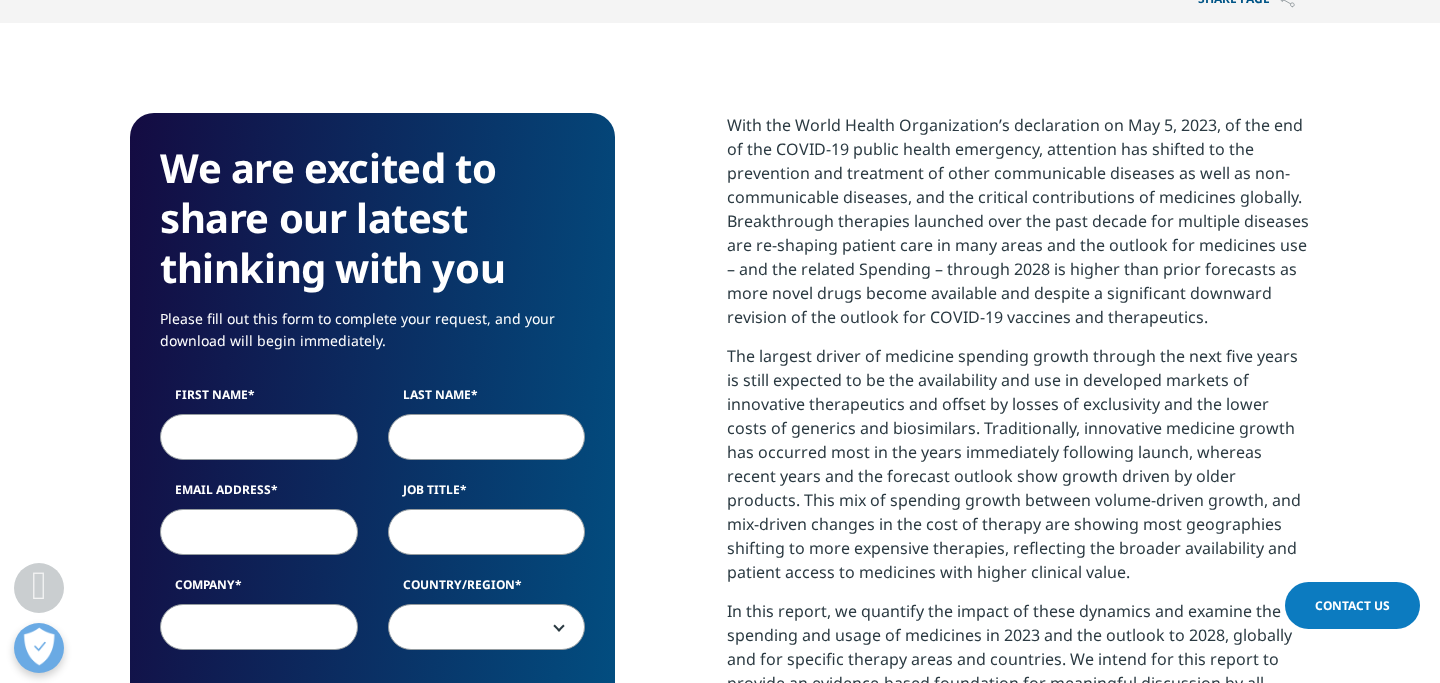 click on "First Name" at bounding box center (259, 437) 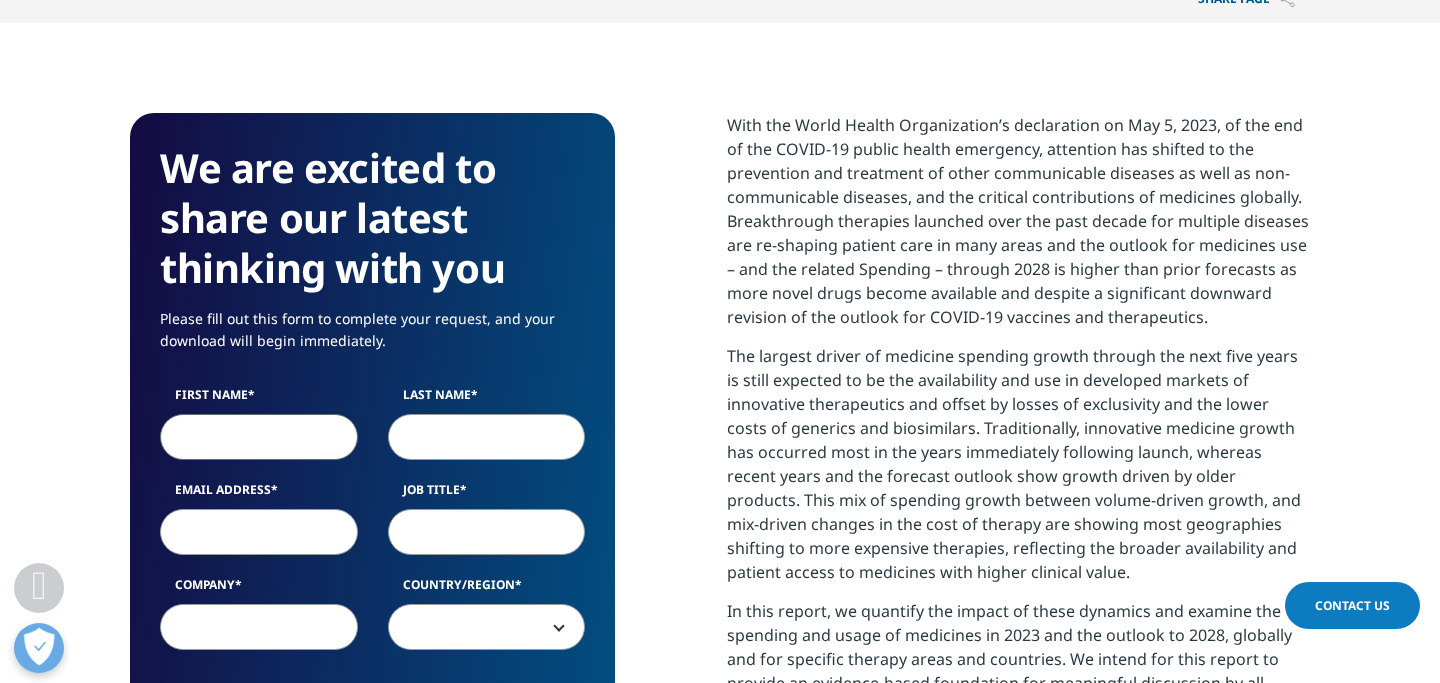 type on "Ｔ" 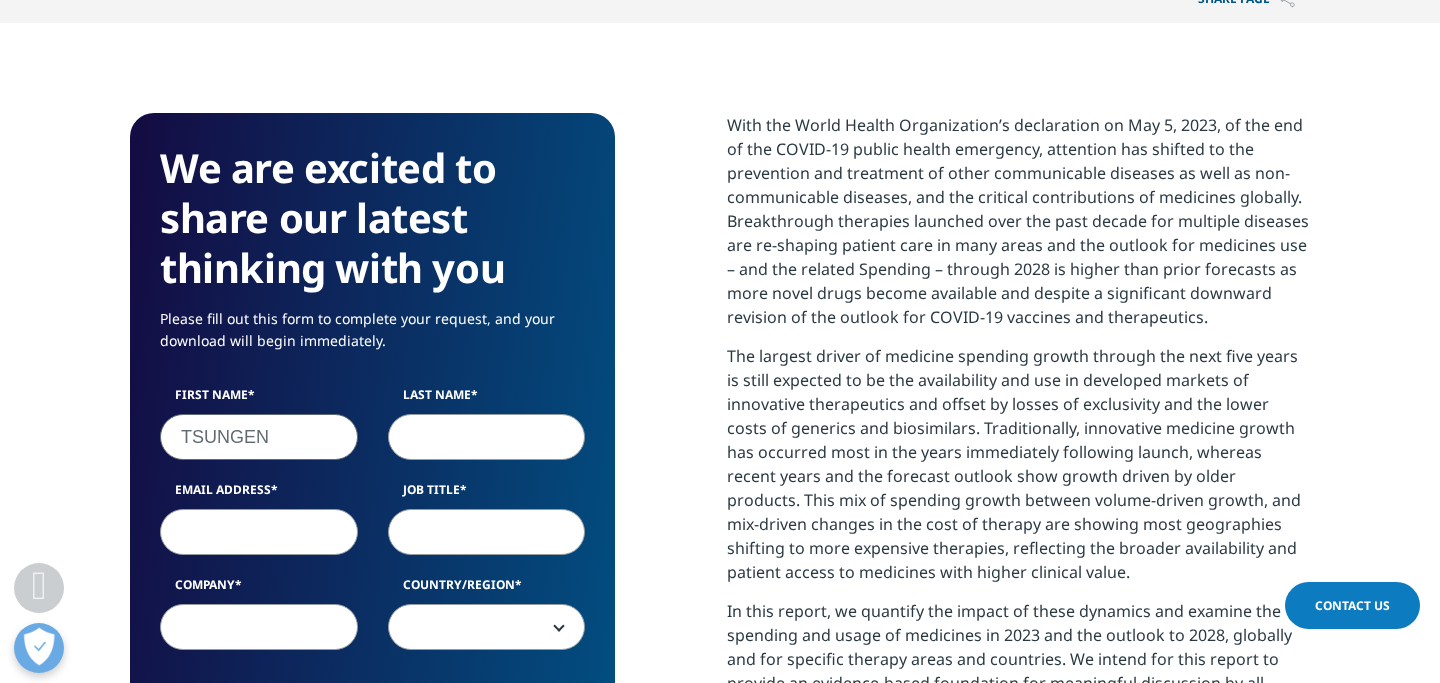 type on "TSUNGEN" 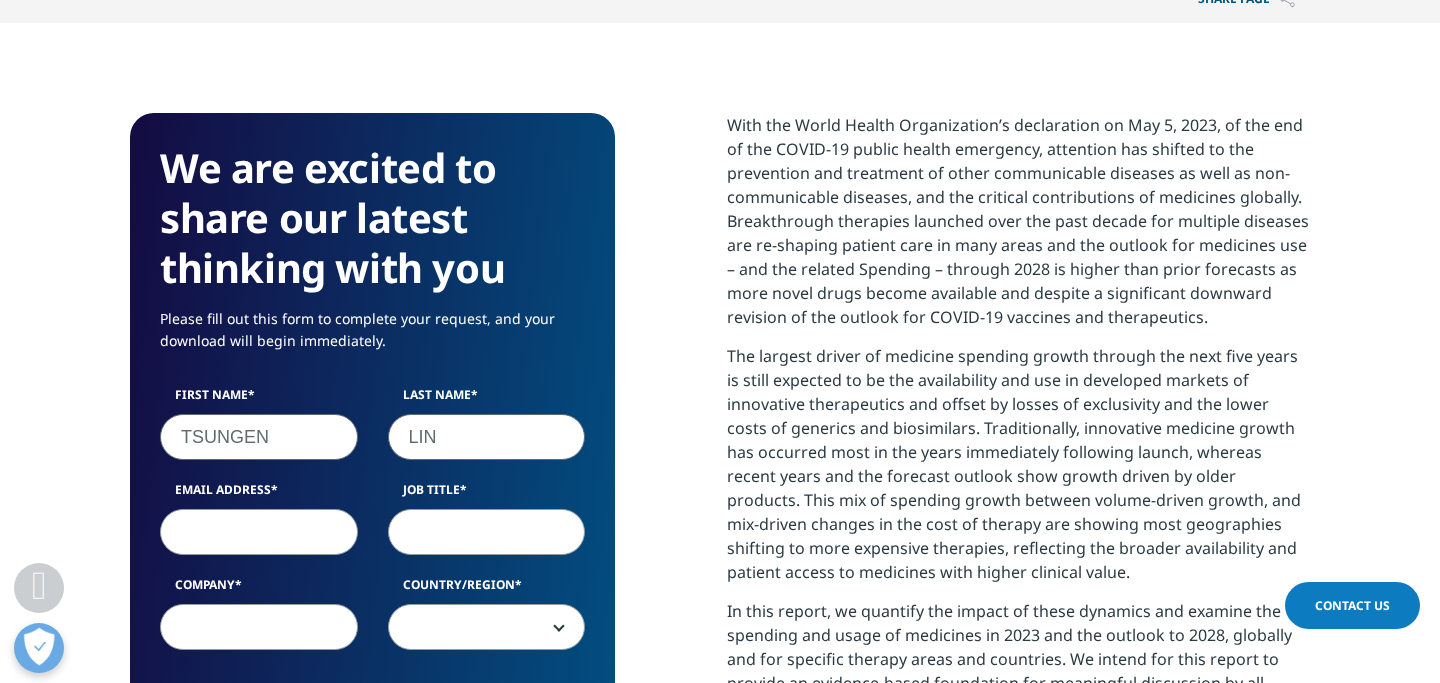type on "LIN" 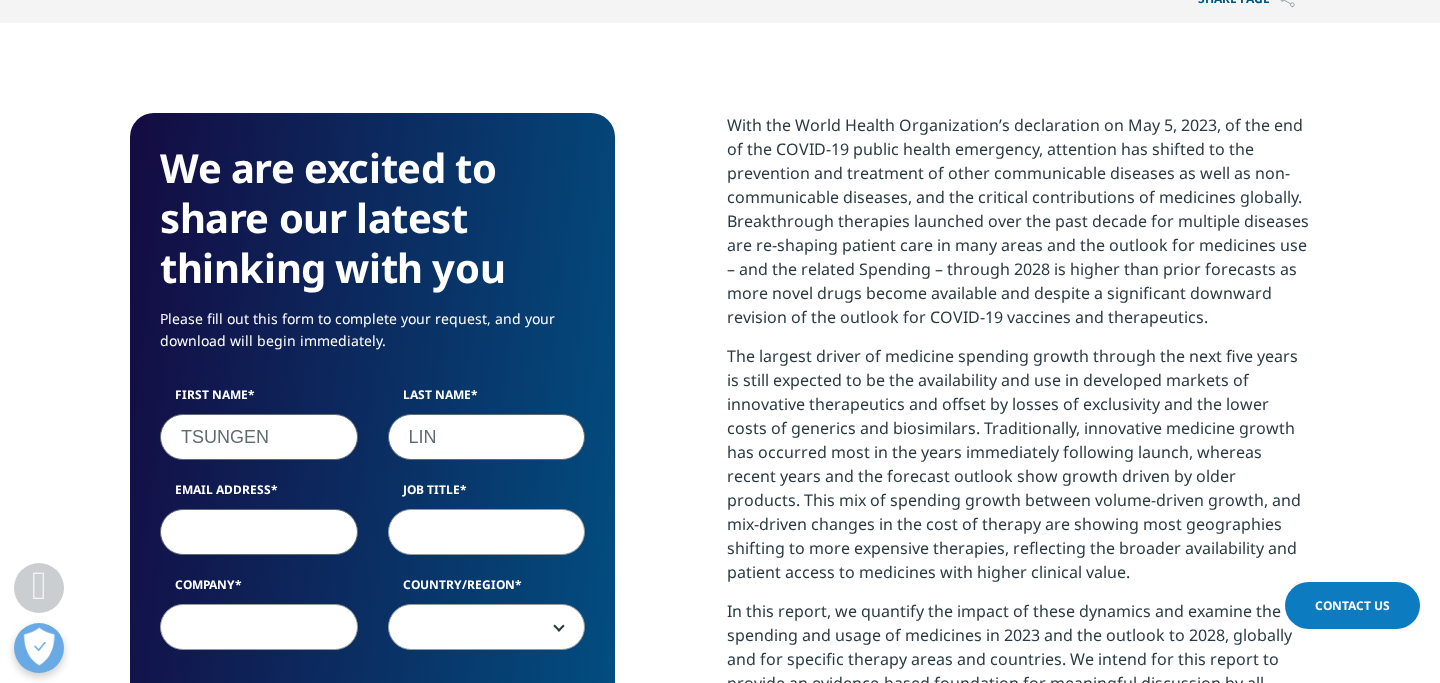click on "Email Address" at bounding box center (259, 532) 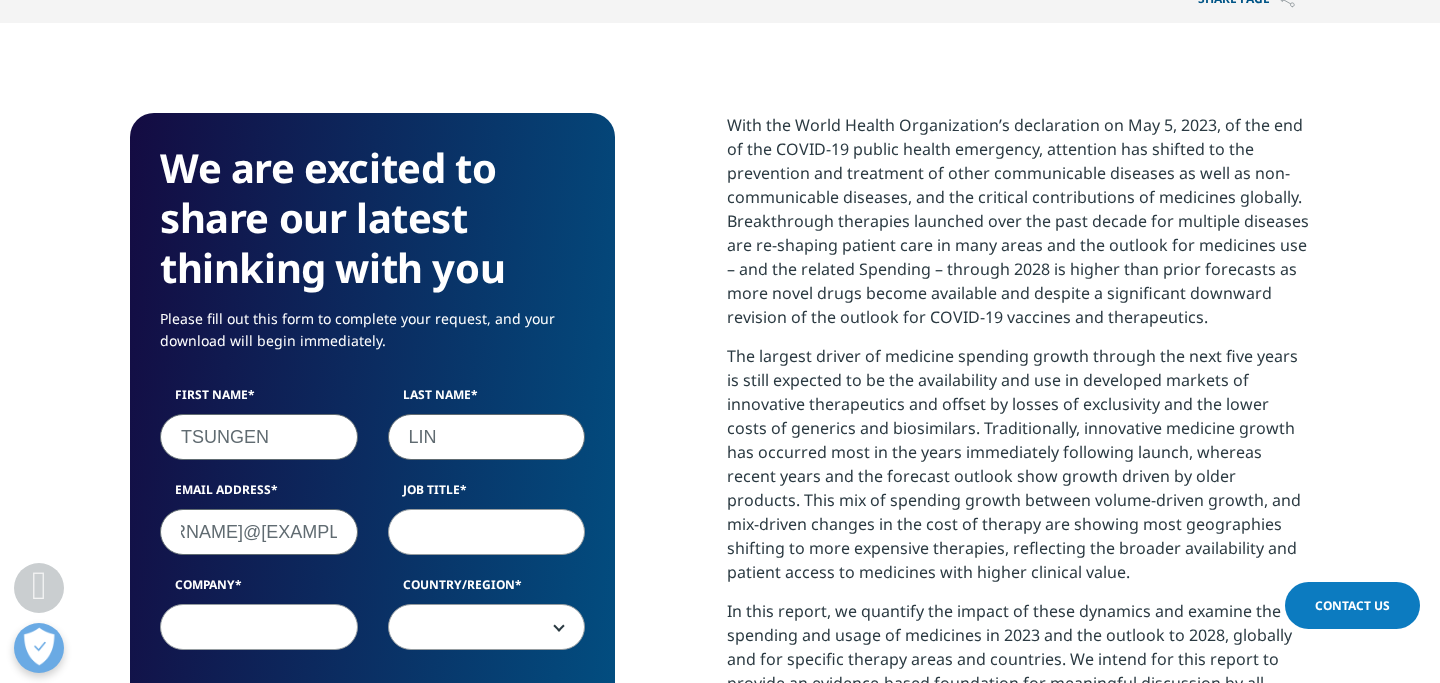 scroll, scrollTop: 0, scrollLeft: 64, axis: horizontal 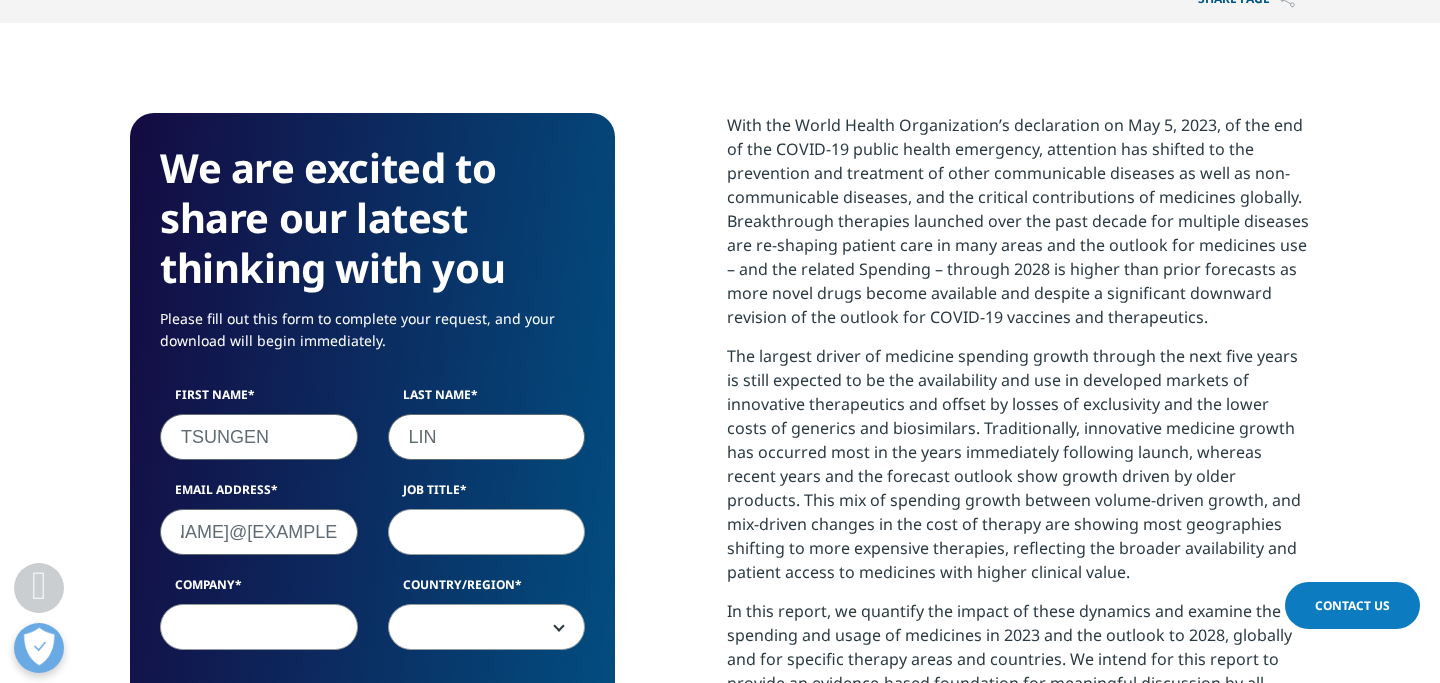 type on "[USERNAME]@[EXAMPLE.COM]" 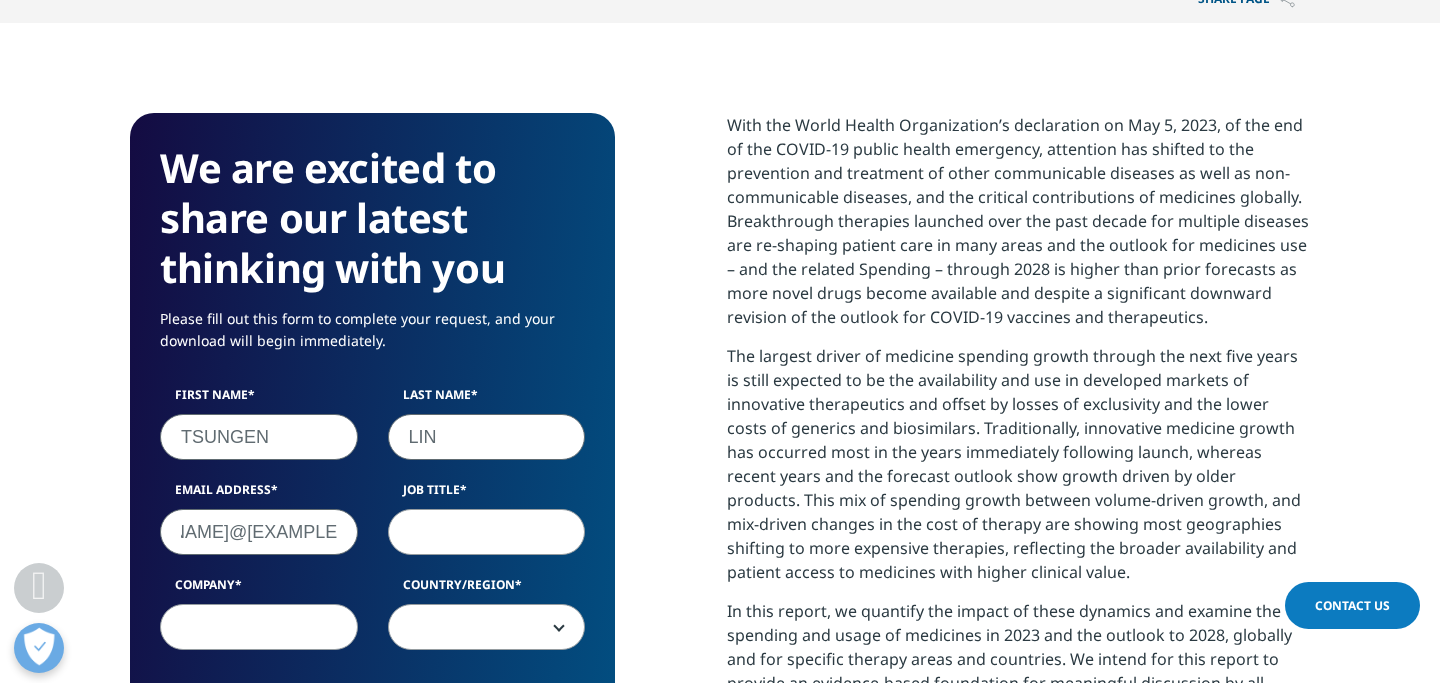 click on "Job Title" at bounding box center (487, 532) 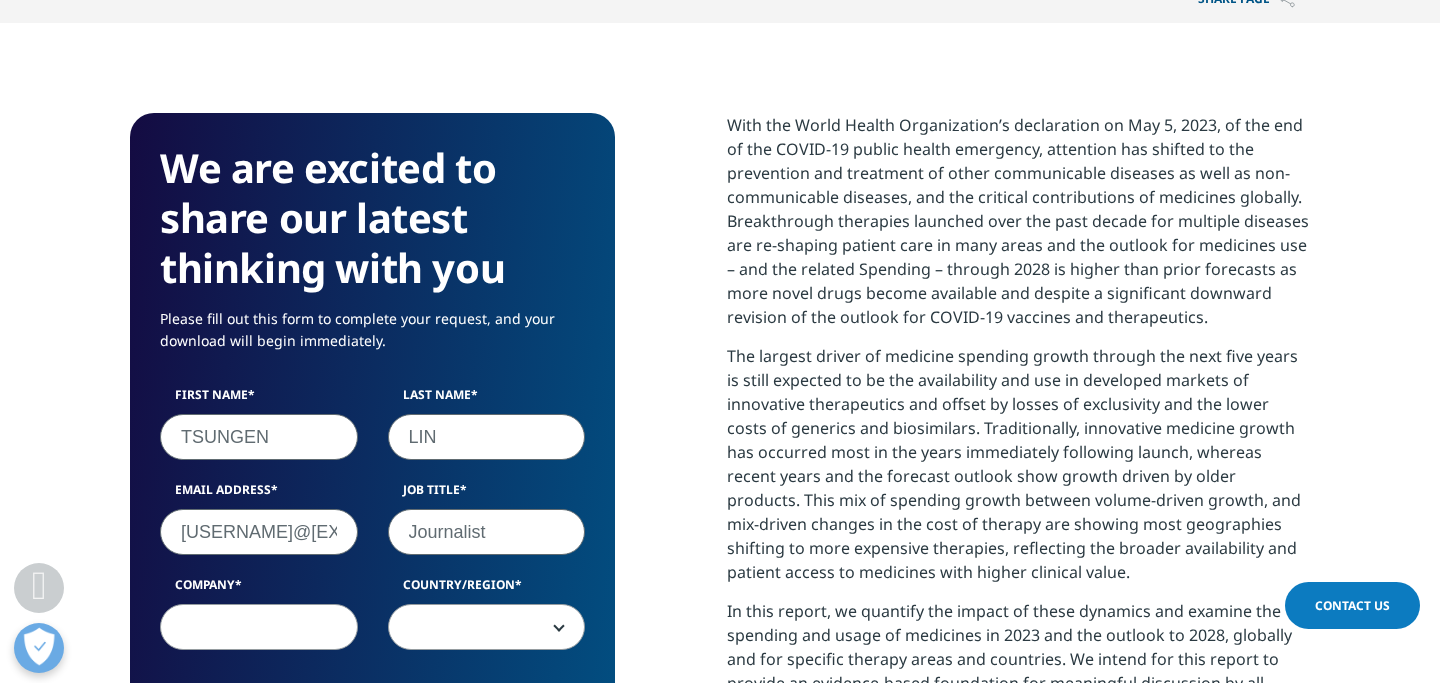 type on "Journalist" 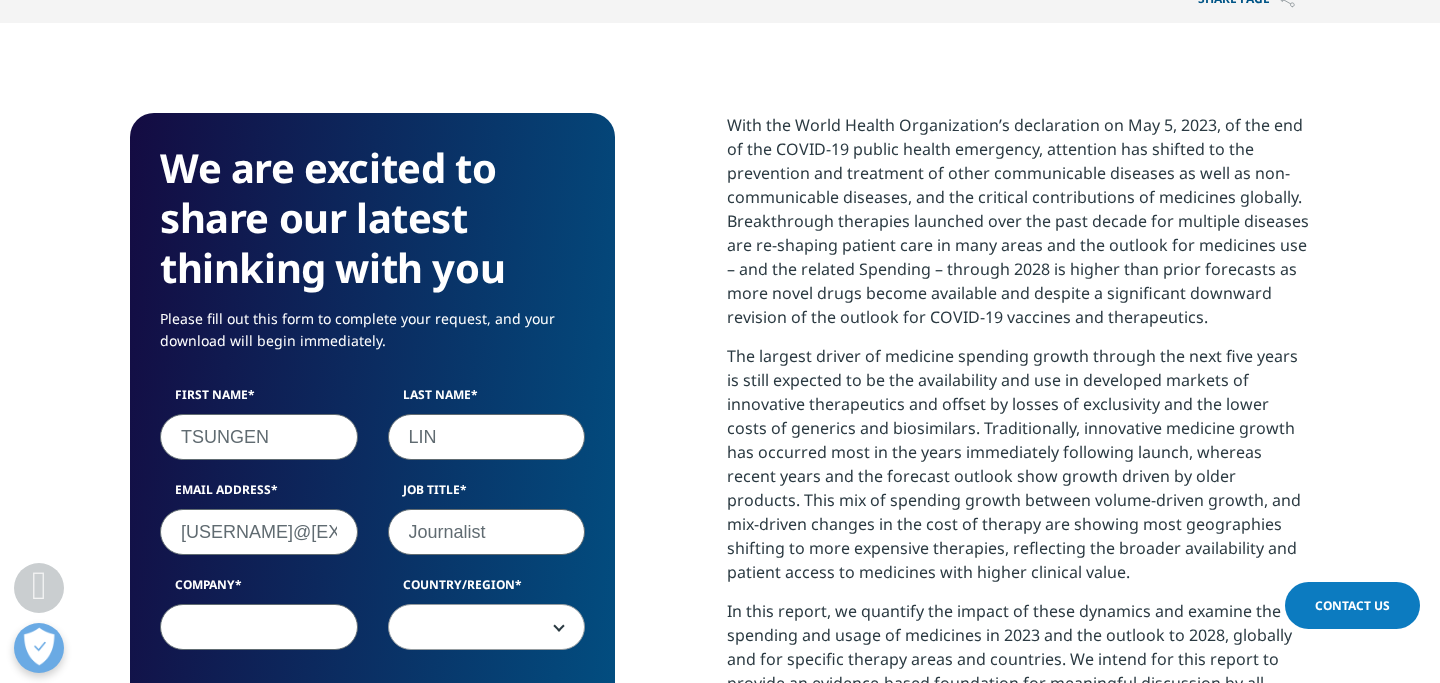click on "Company" at bounding box center (259, 627) 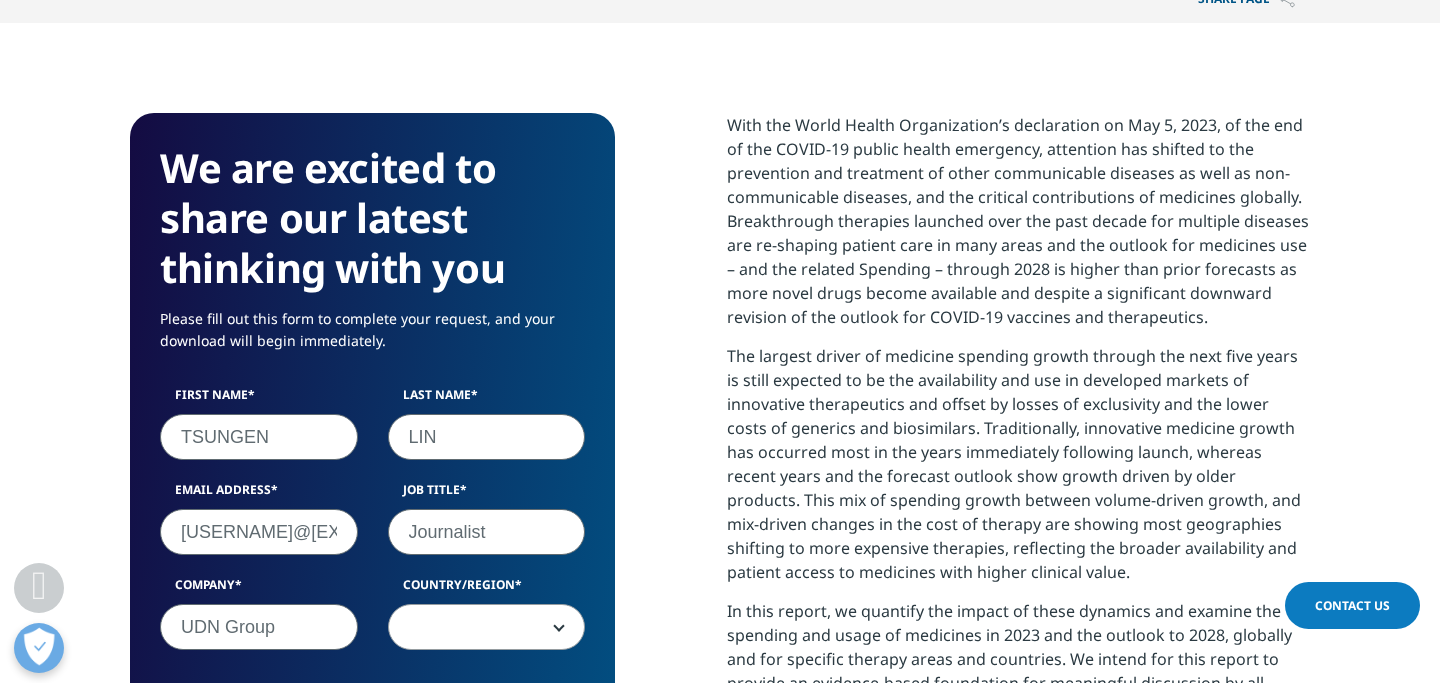 type on "UDN Group" 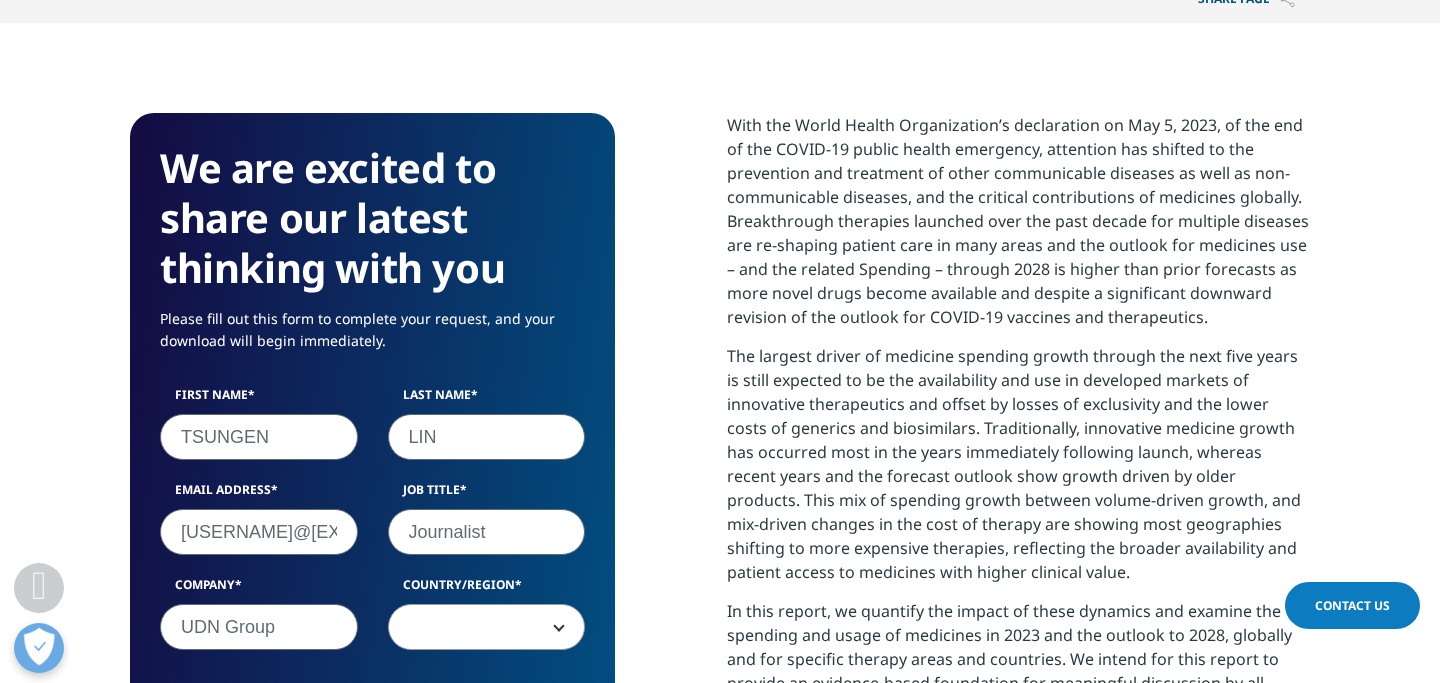 click at bounding box center [487, 628] 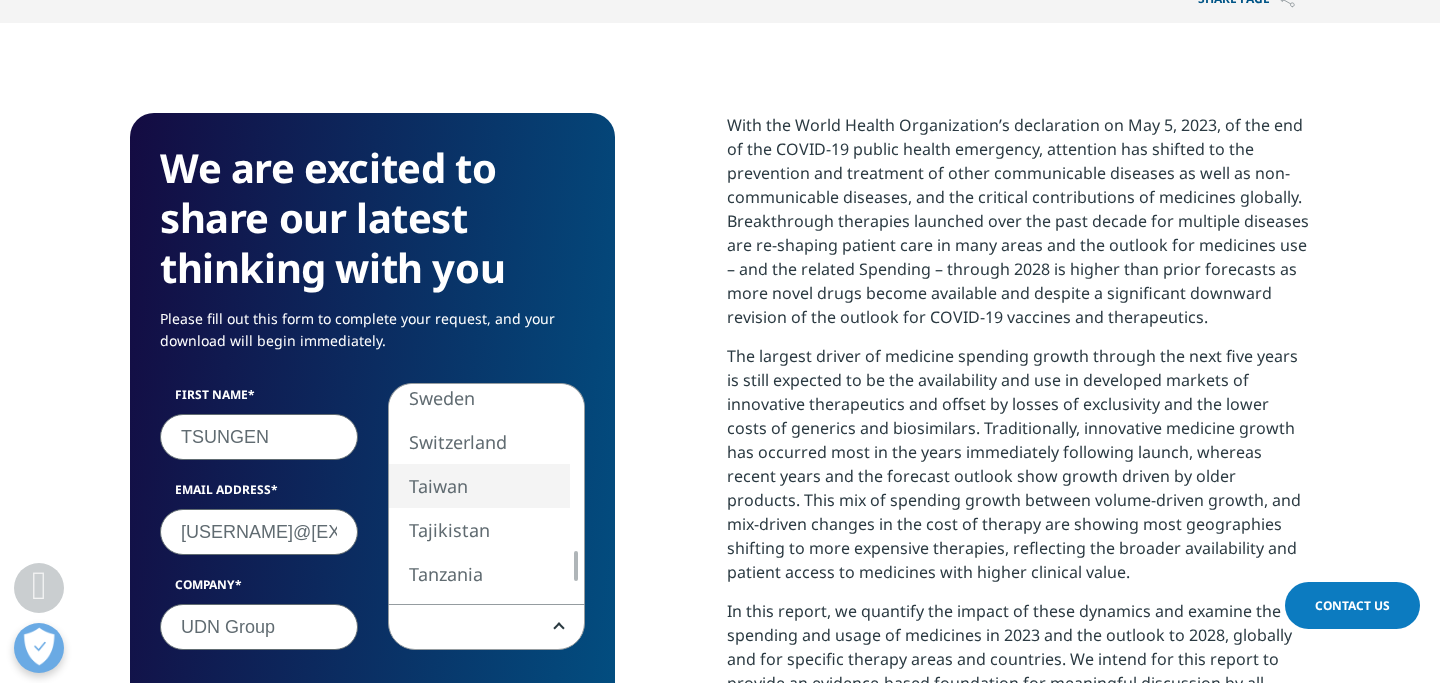 select on "Taiwan" 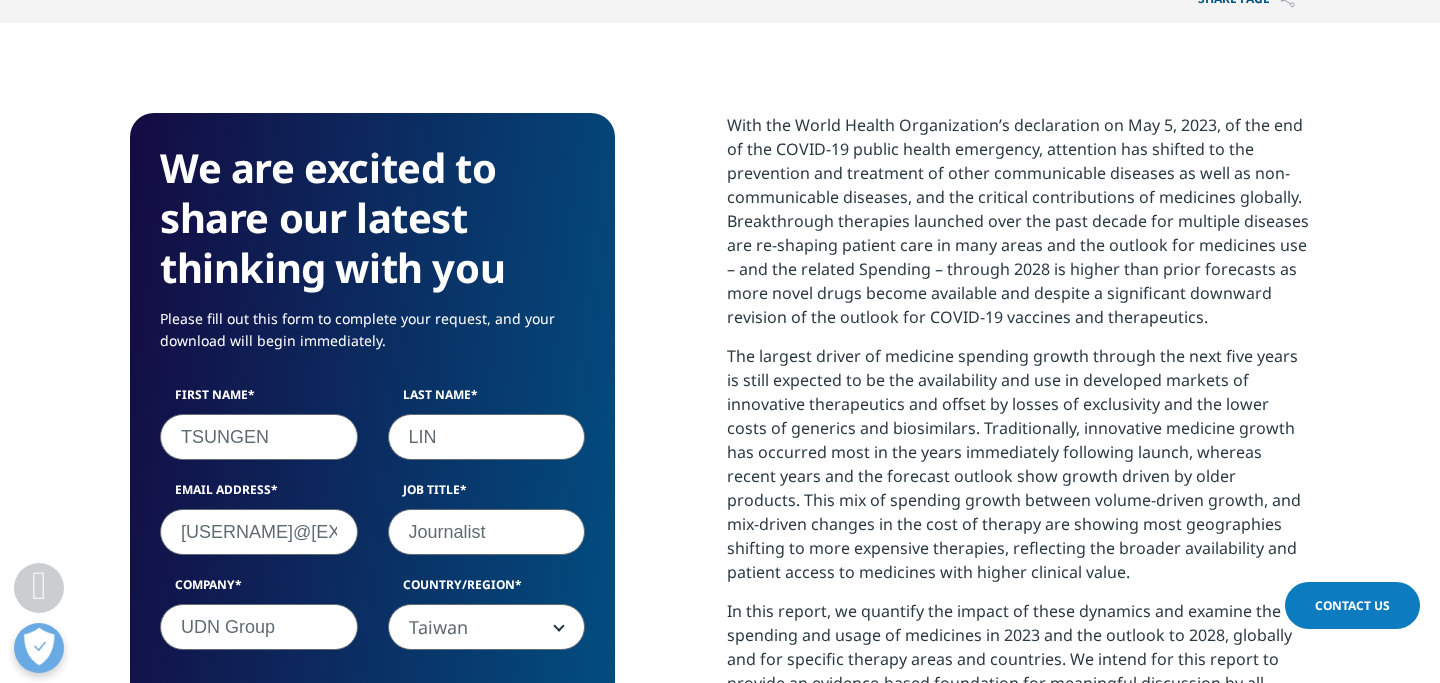 scroll, scrollTop: 1120, scrollLeft: 0, axis: vertical 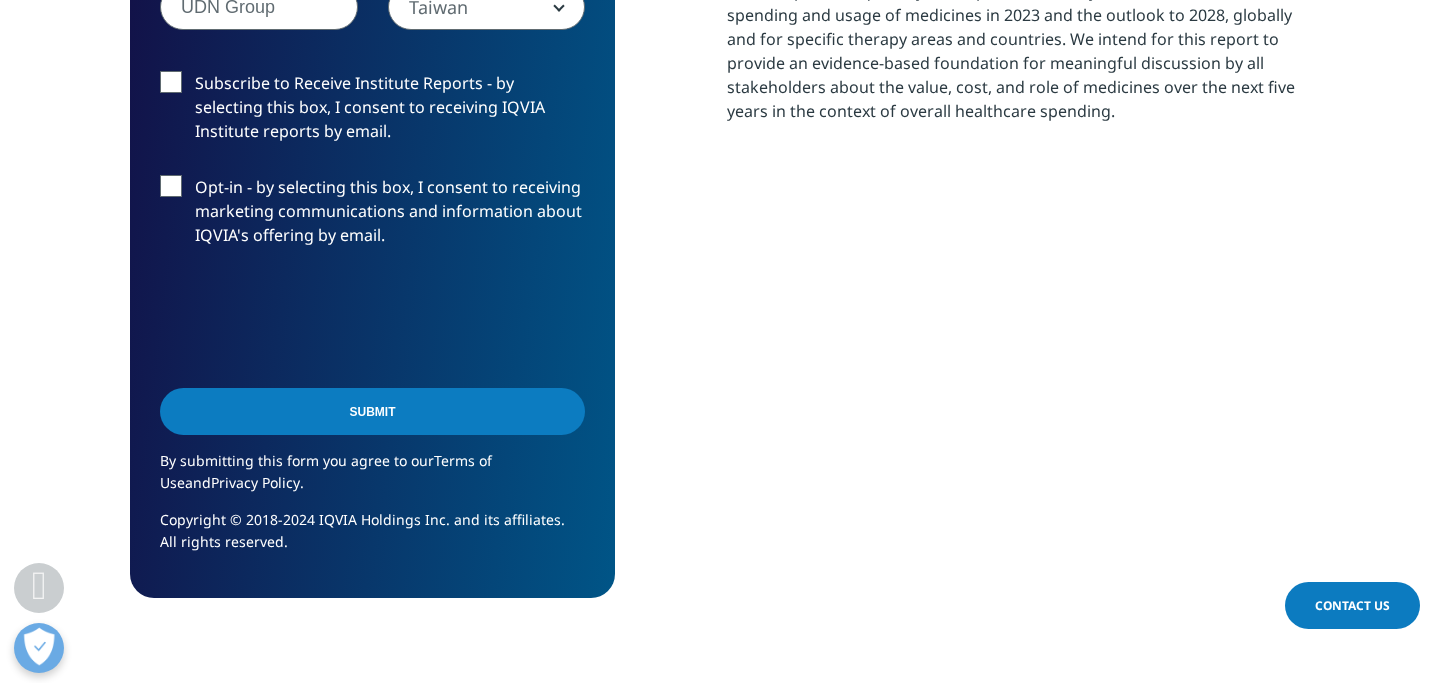 click on "Submit" at bounding box center (372, 411) 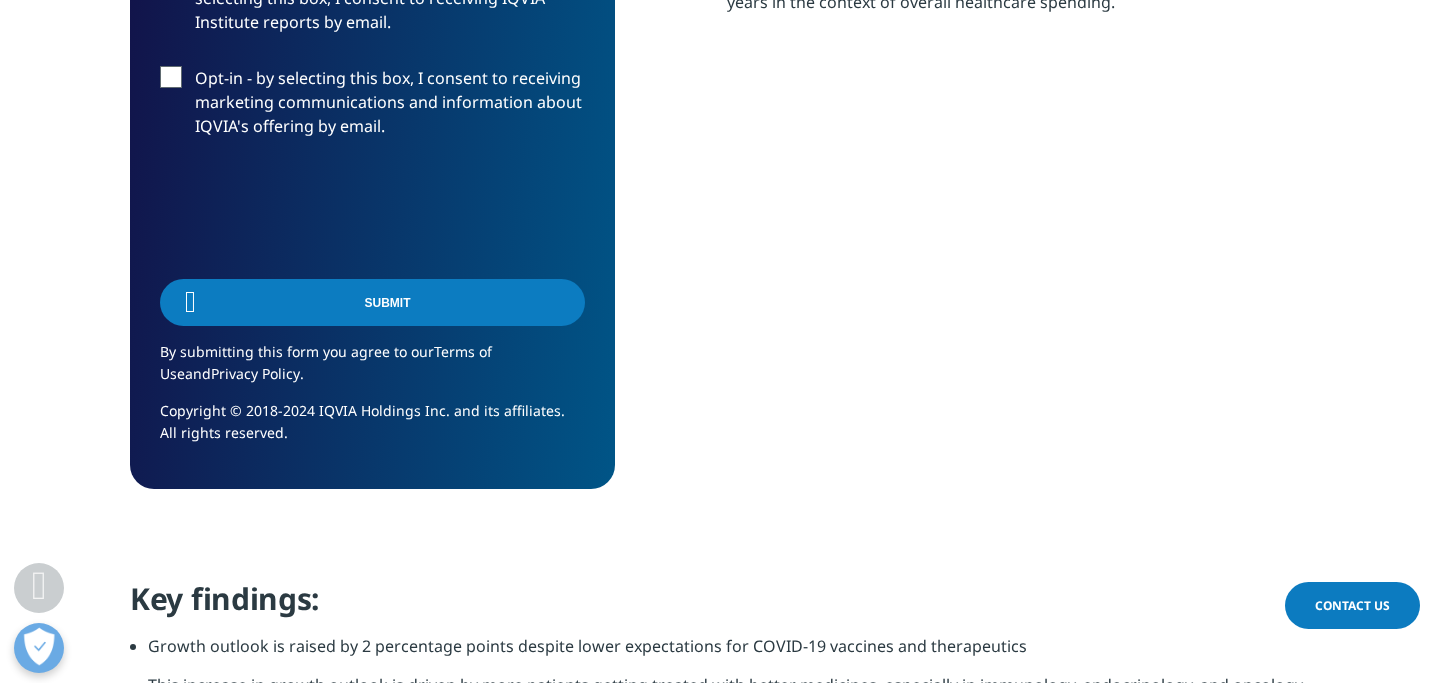 scroll, scrollTop: 1503, scrollLeft: 0, axis: vertical 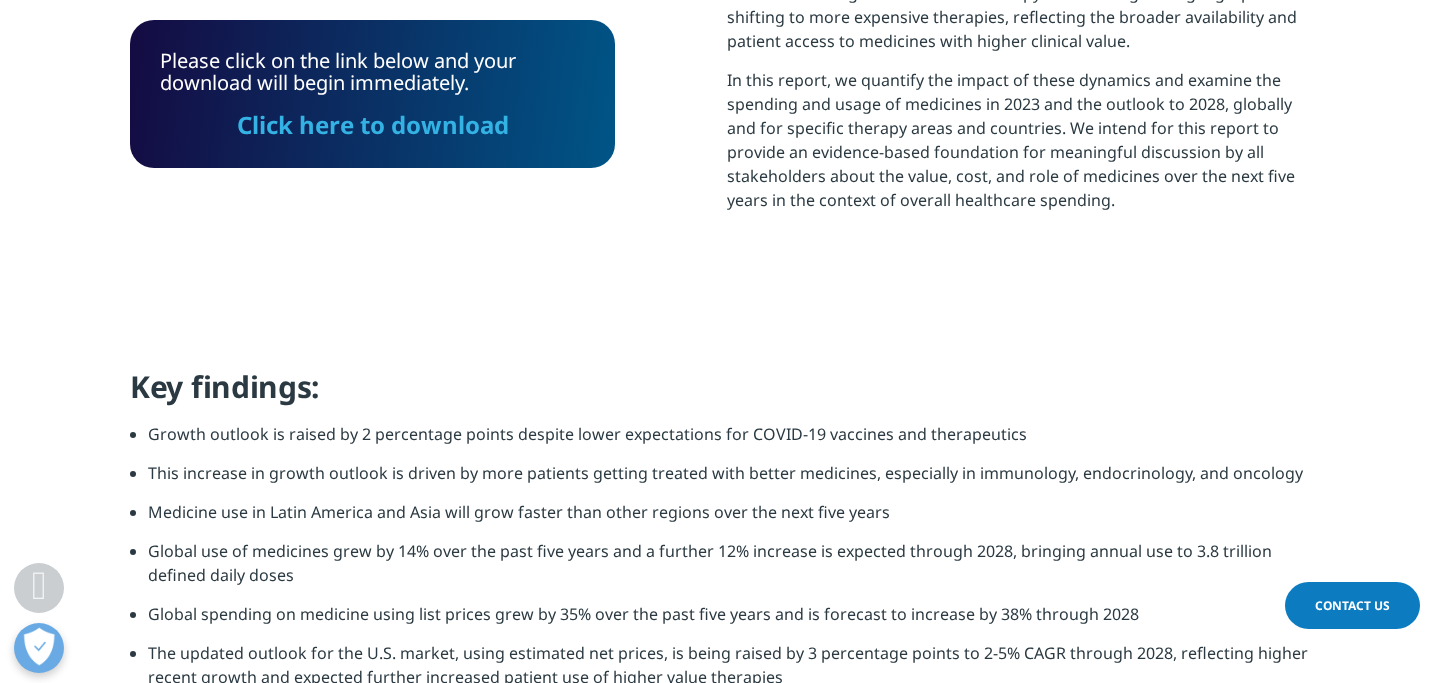 click on "Click here to download" at bounding box center (373, 124) 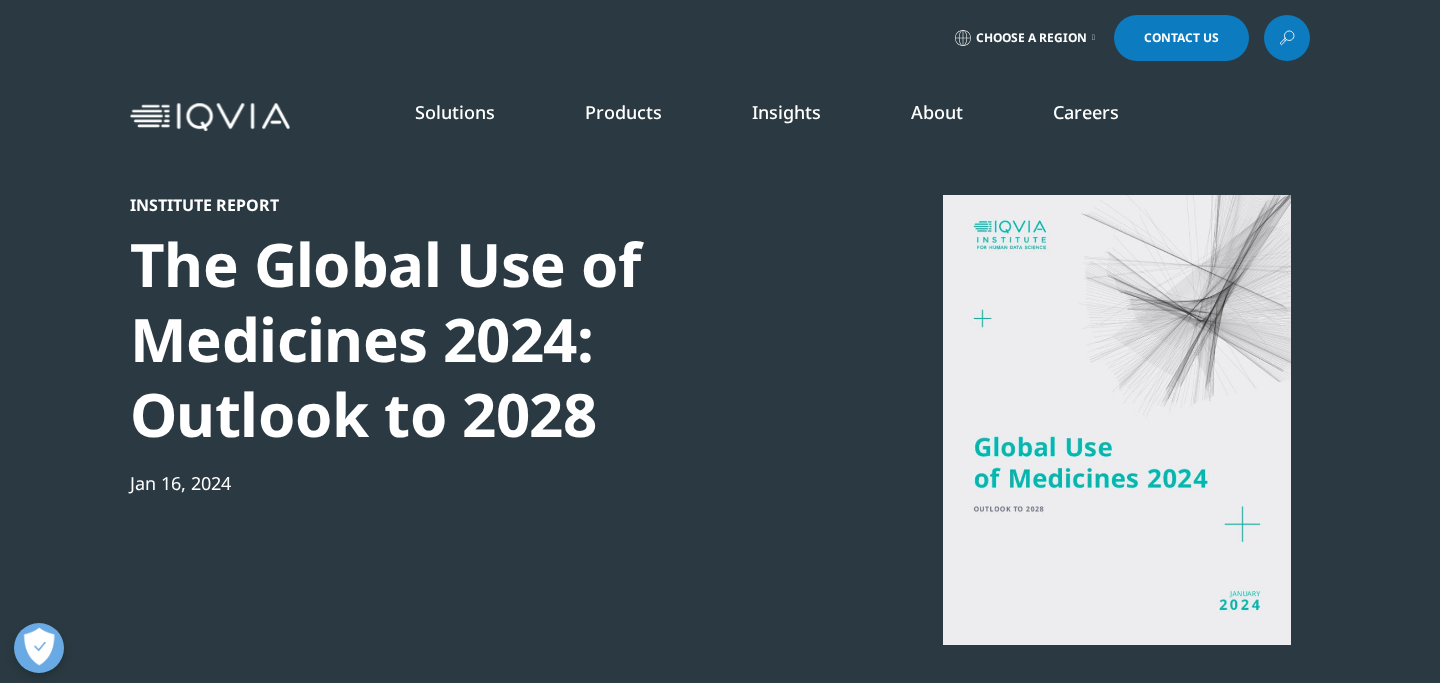 scroll, scrollTop: 114, scrollLeft: 0, axis: vertical 